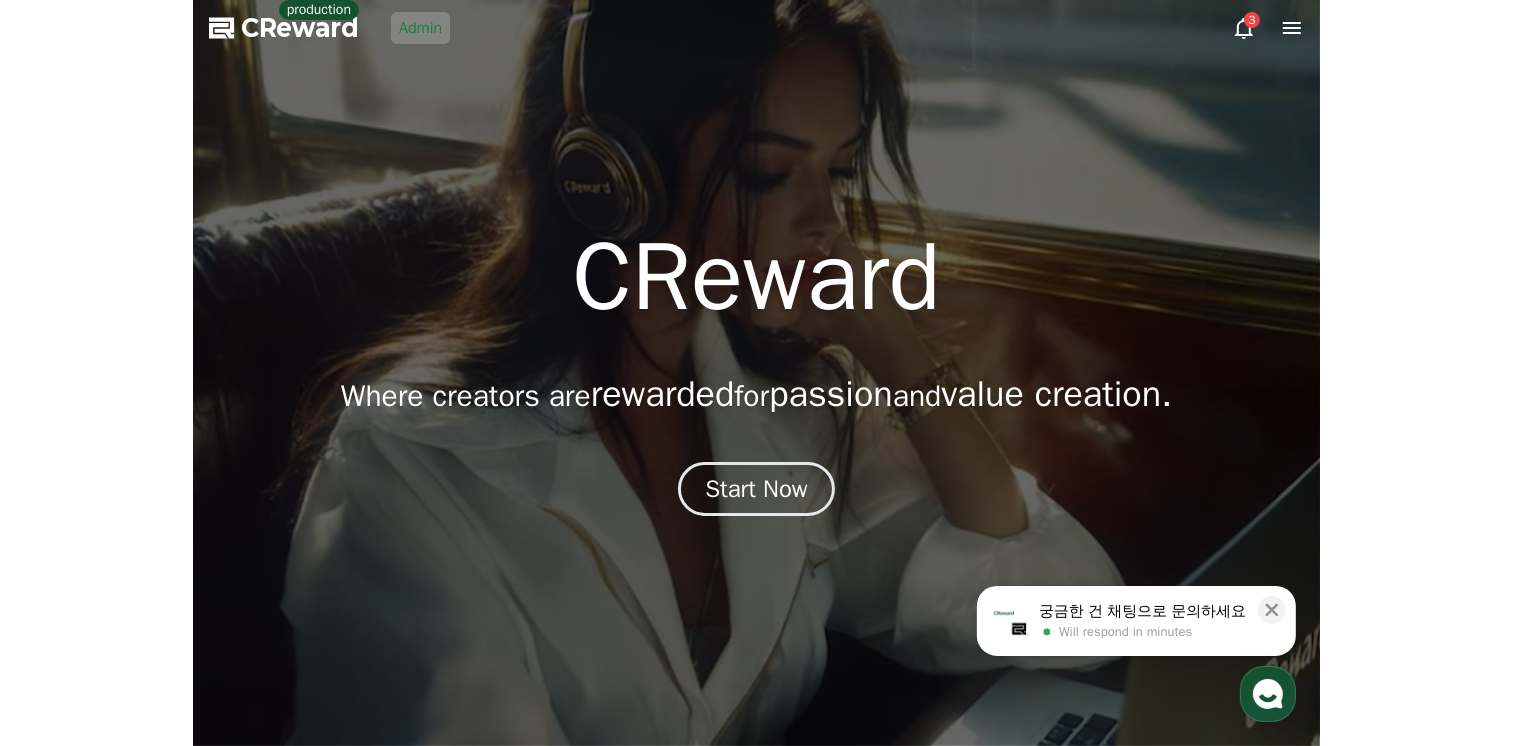 scroll, scrollTop: 0, scrollLeft: 0, axis: both 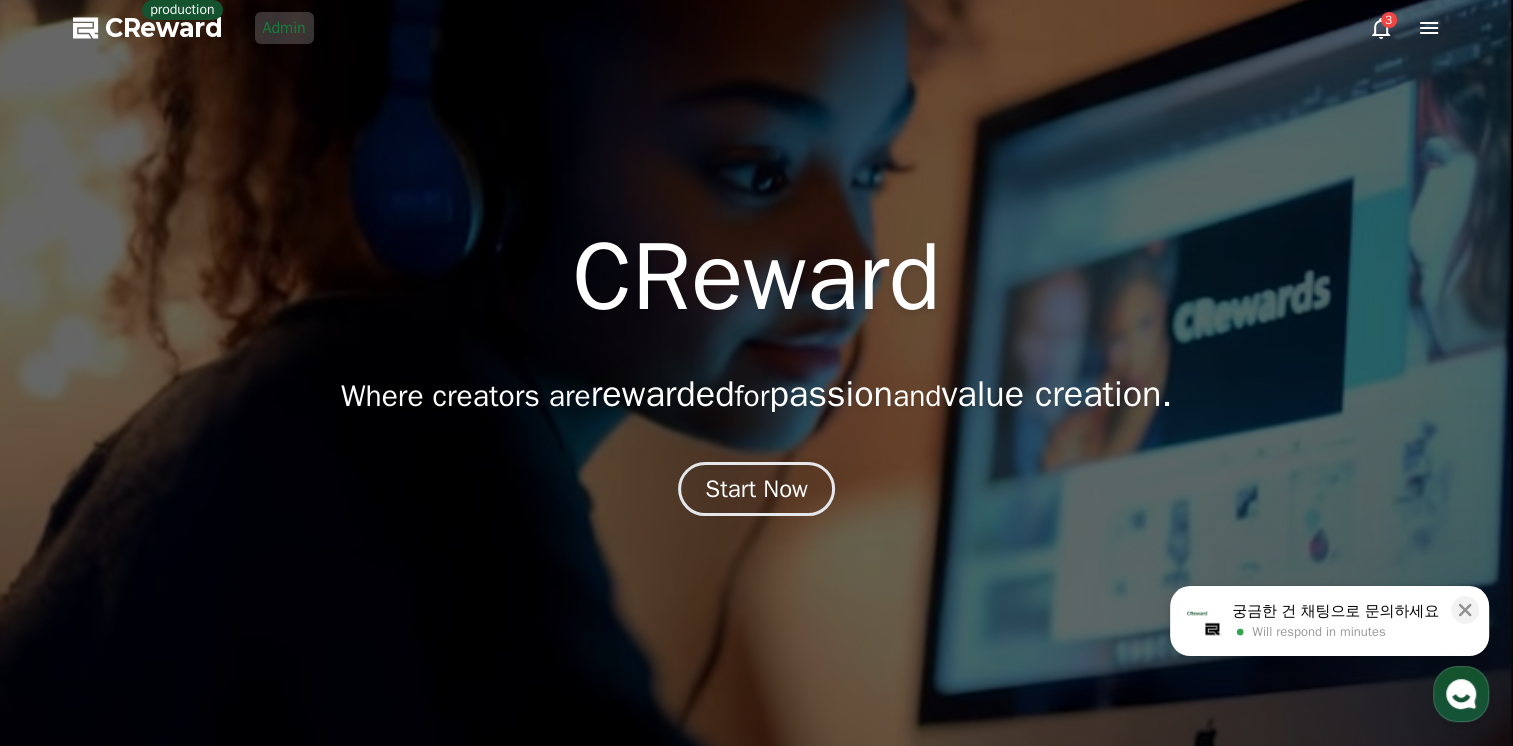 click on "Admin" at bounding box center [284, 28] 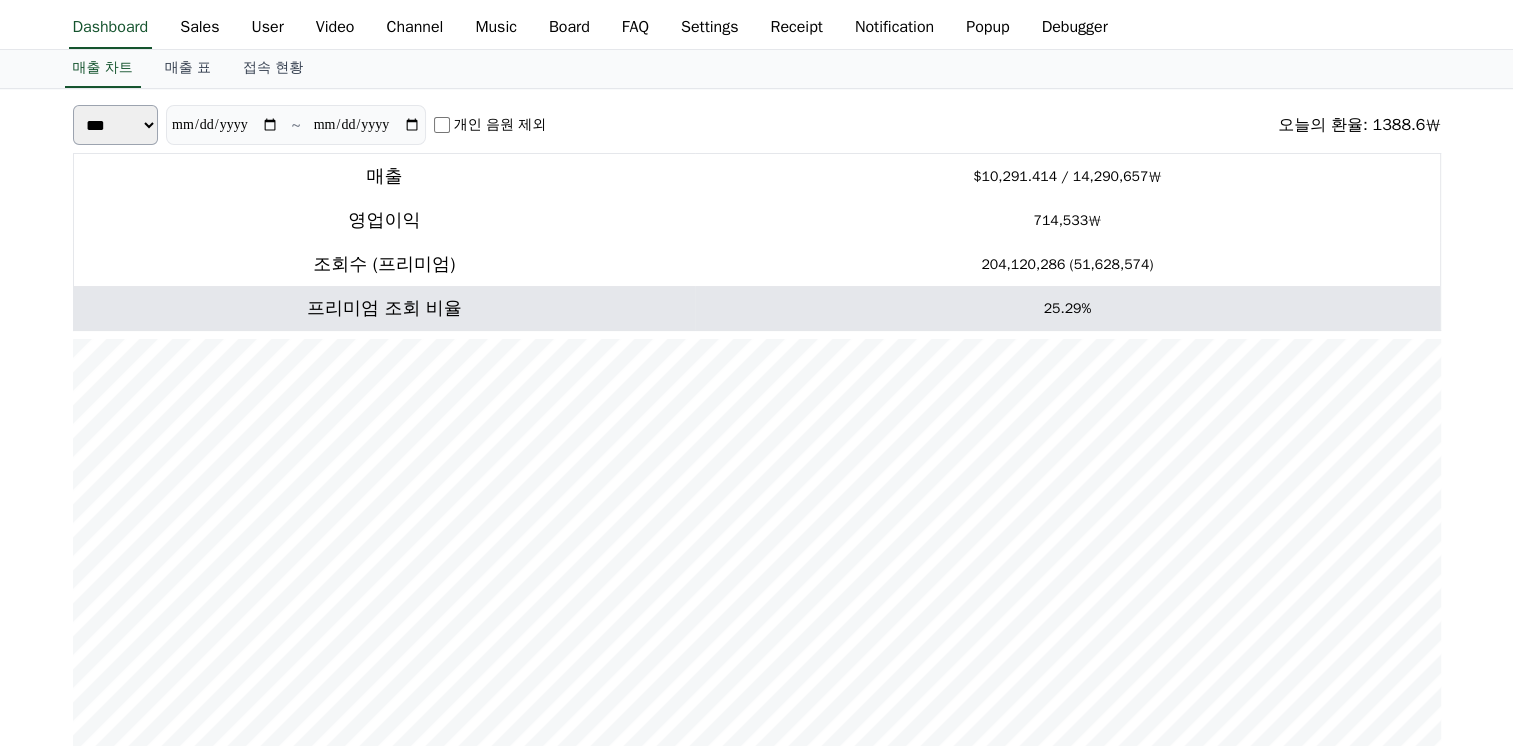 scroll, scrollTop: 0, scrollLeft: 0, axis: both 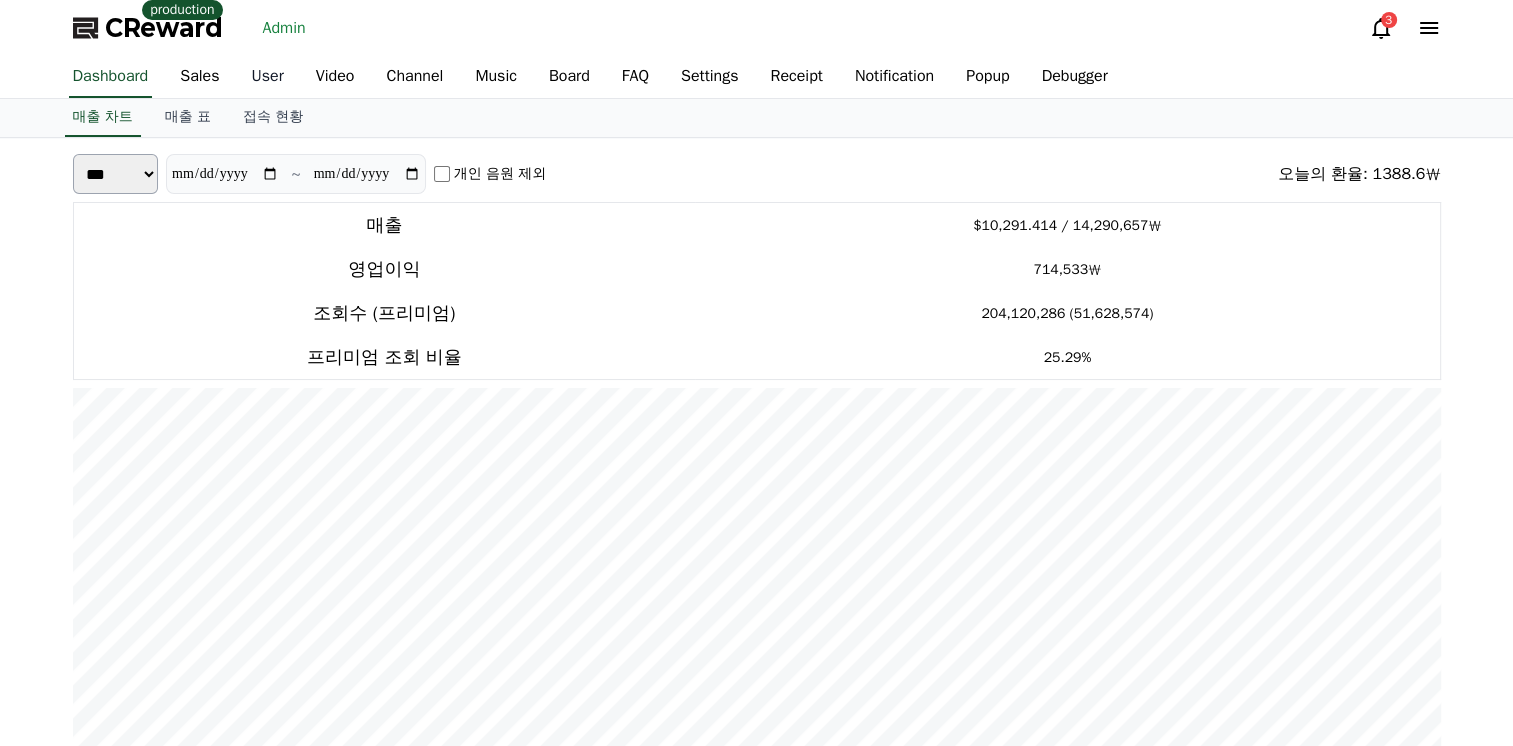 click on "User" at bounding box center [268, 77] 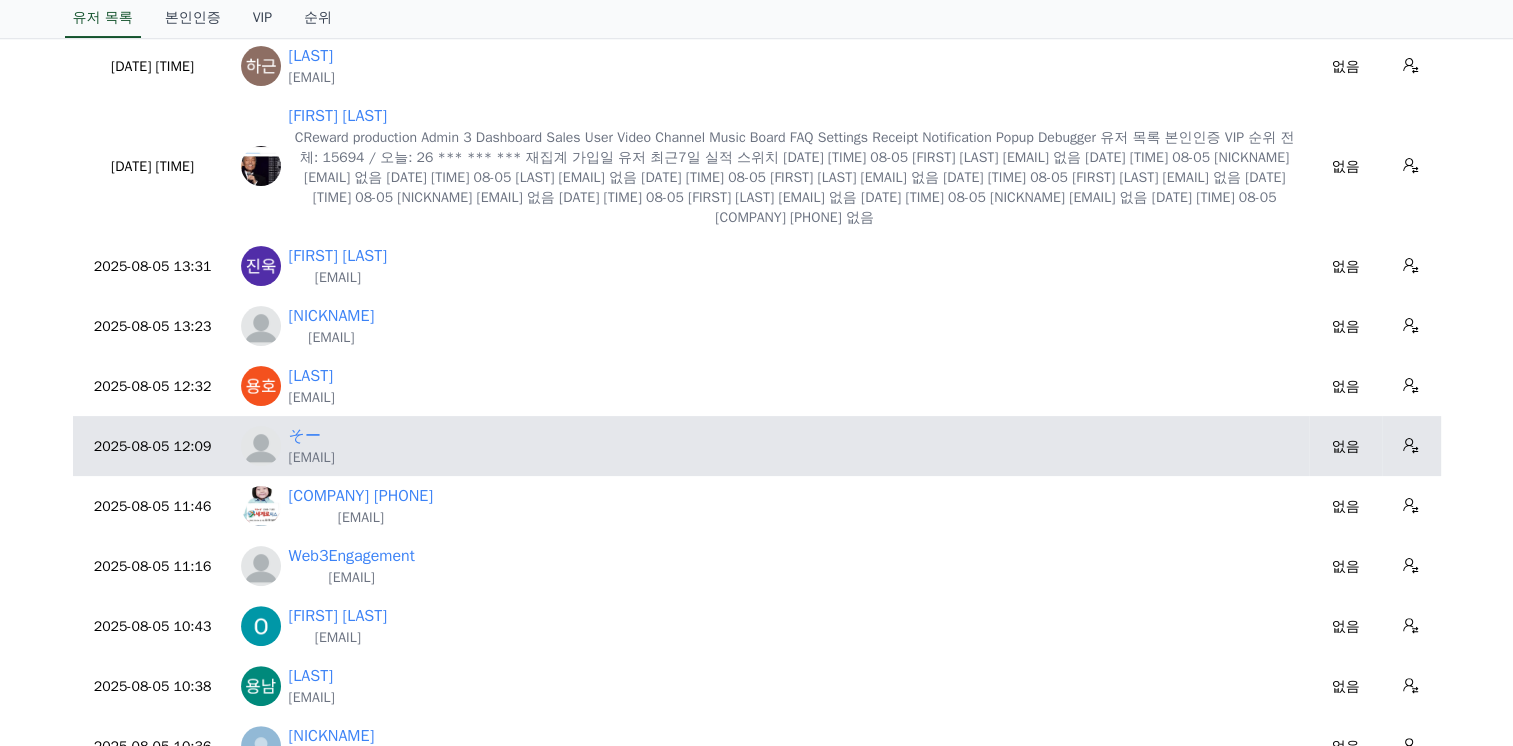 scroll, scrollTop: 400, scrollLeft: 0, axis: vertical 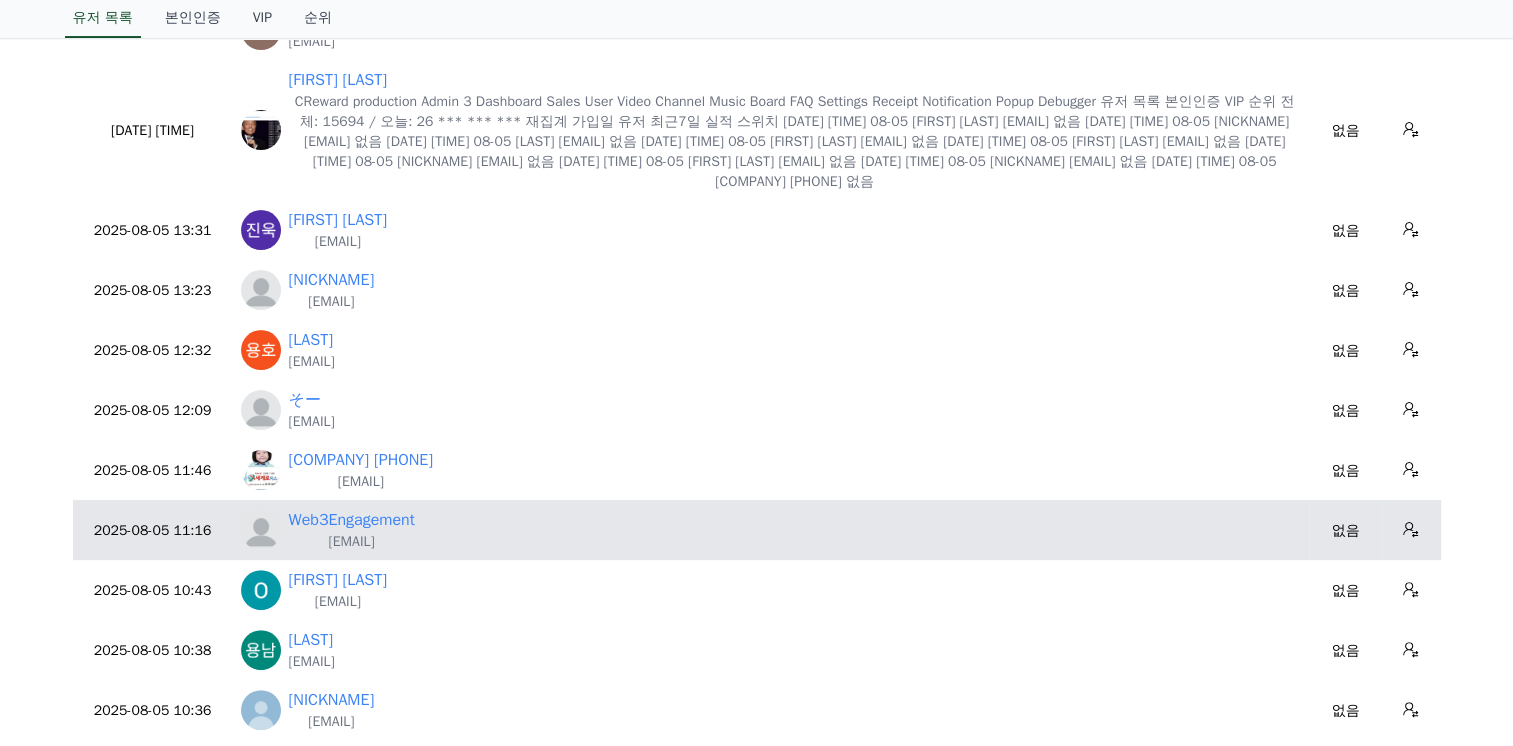 click on "[EMAIL]" at bounding box center (352, 542) 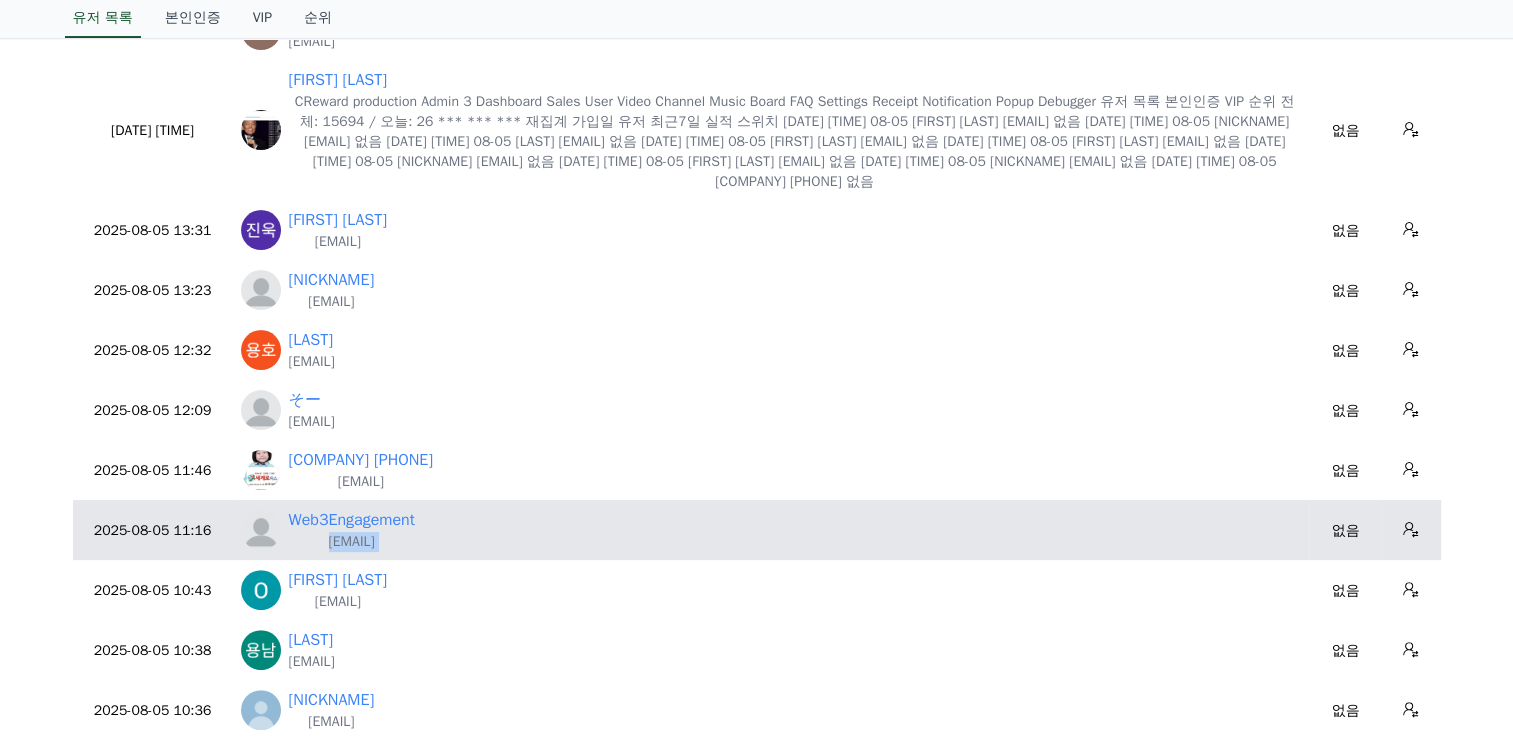 click on "[EMAIL]" at bounding box center [352, 542] 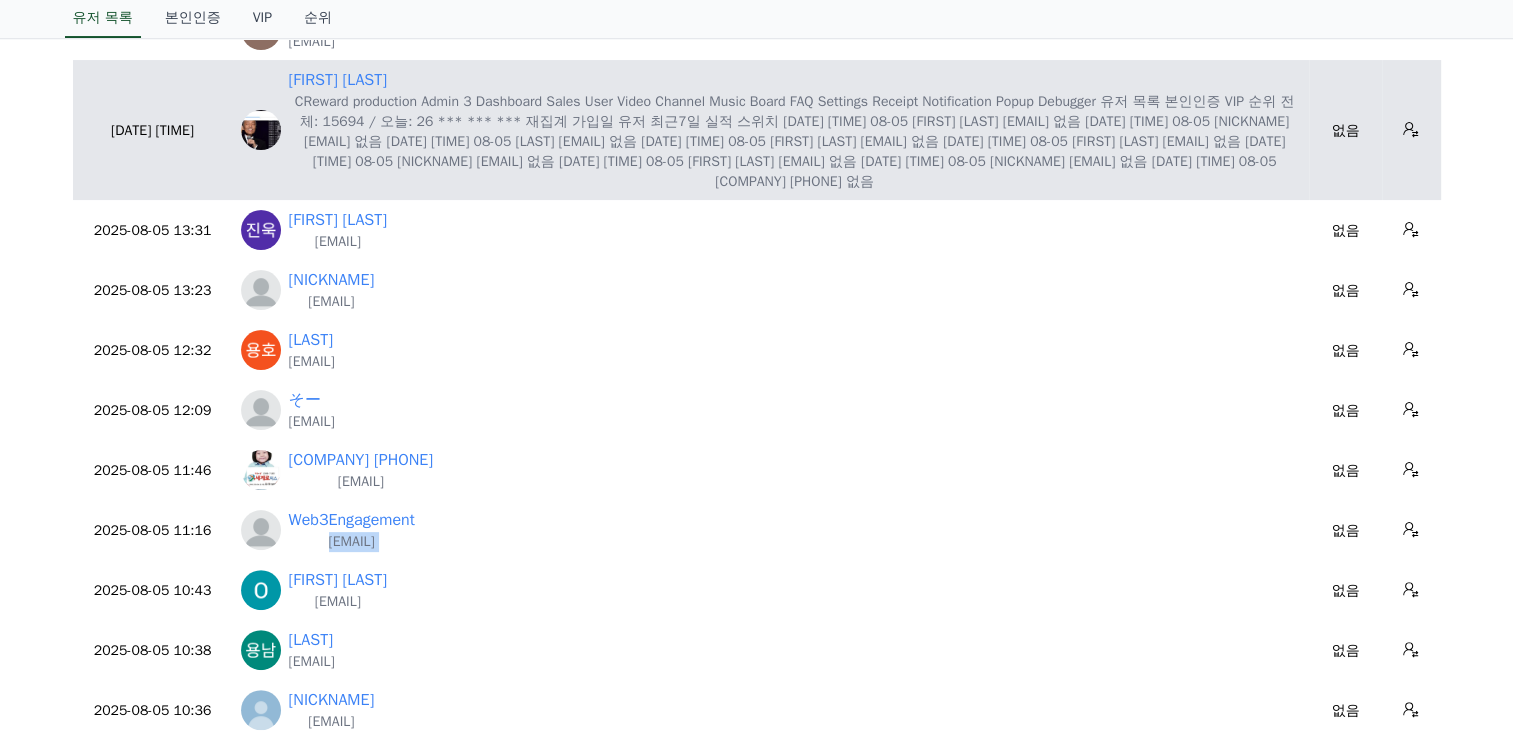 copy on "[EMAIL]" 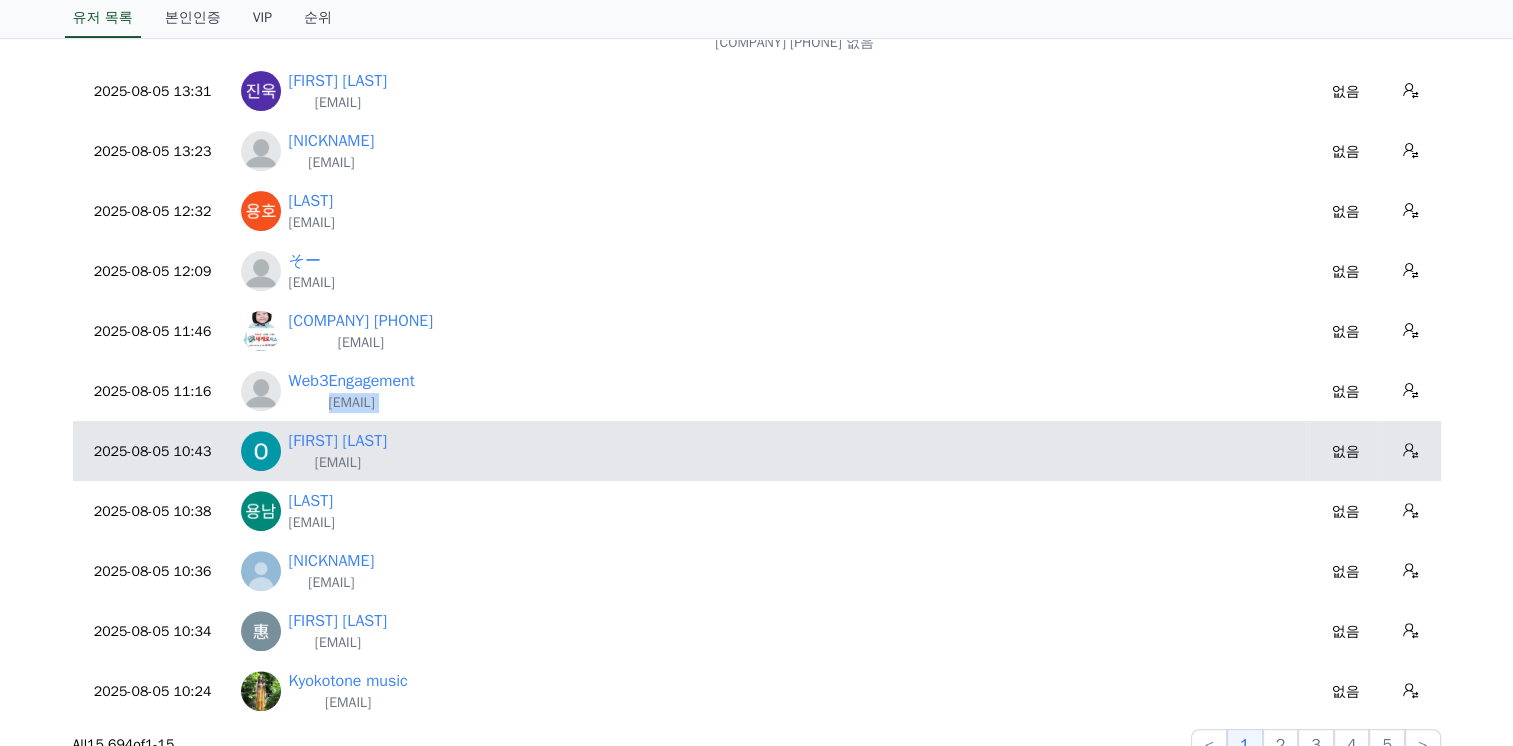 scroll, scrollTop: 600, scrollLeft: 0, axis: vertical 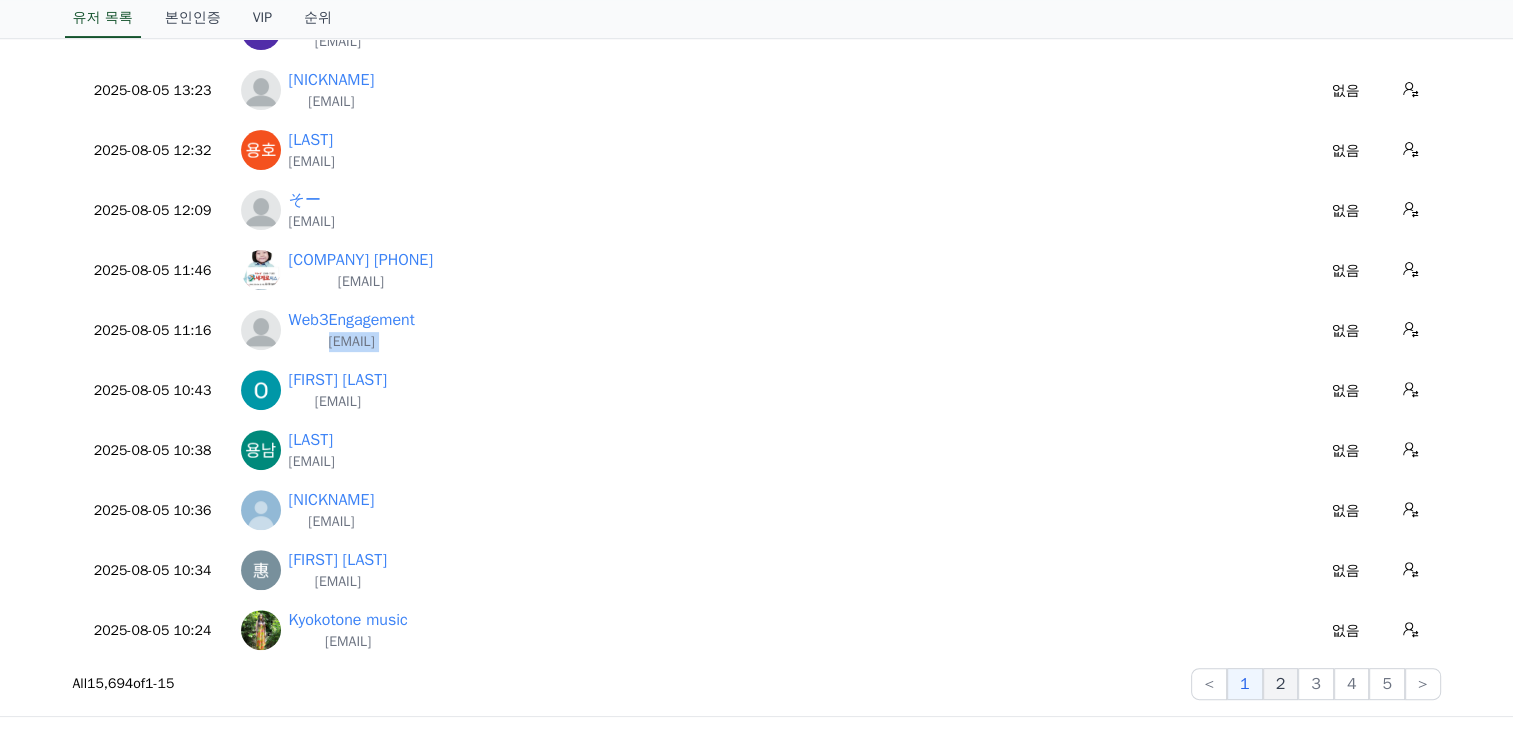click on "2" 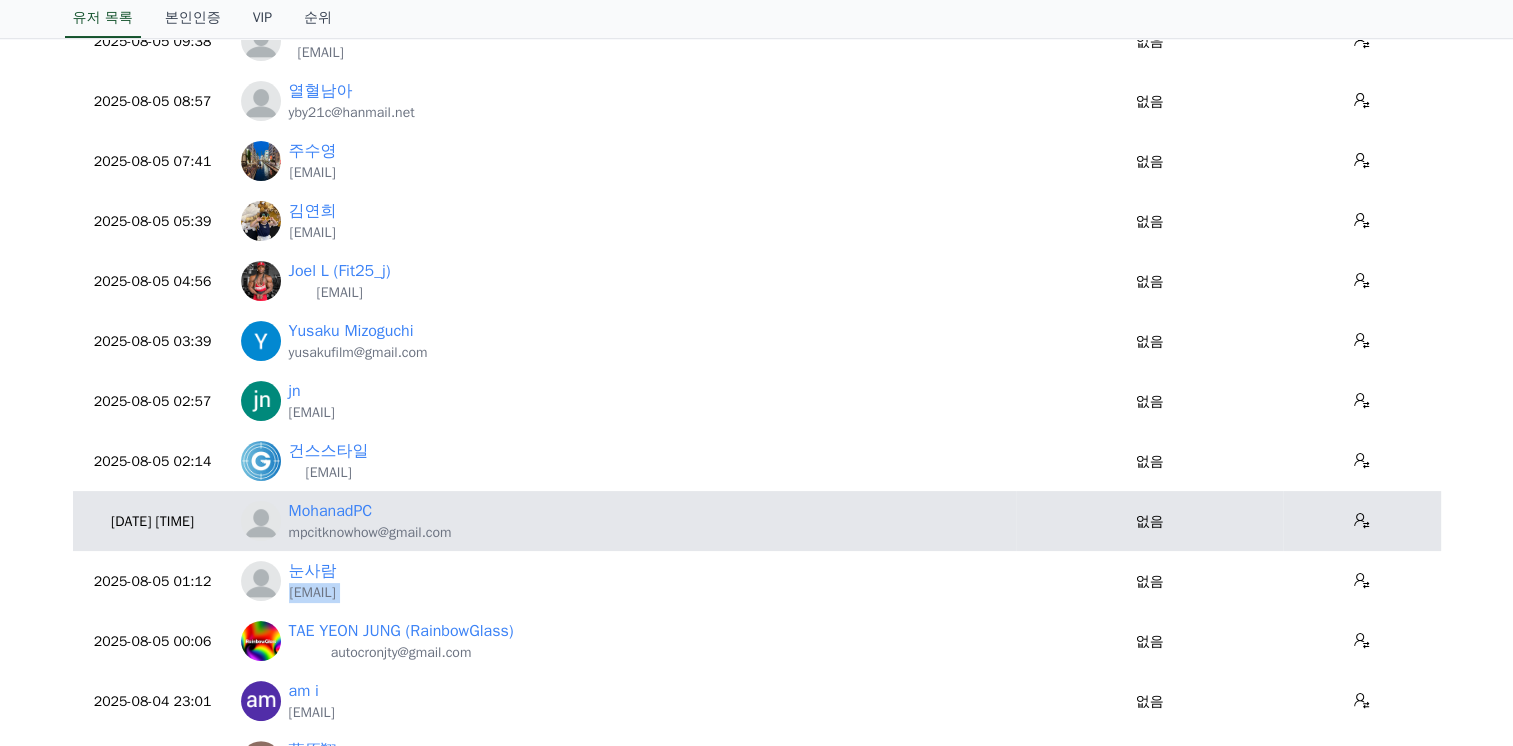 scroll, scrollTop: 200, scrollLeft: 0, axis: vertical 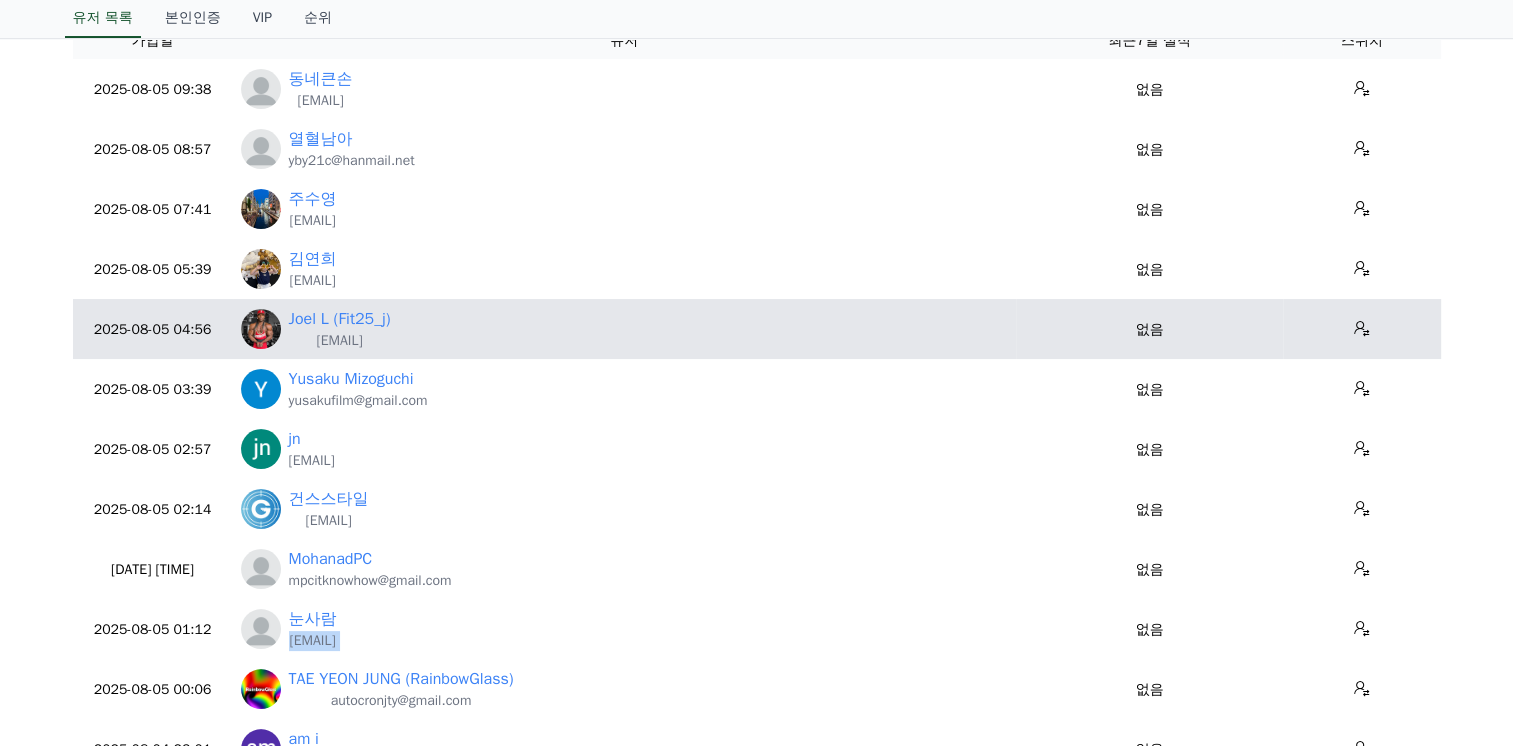 click on "[EMAIL]" at bounding box center [340, 341] 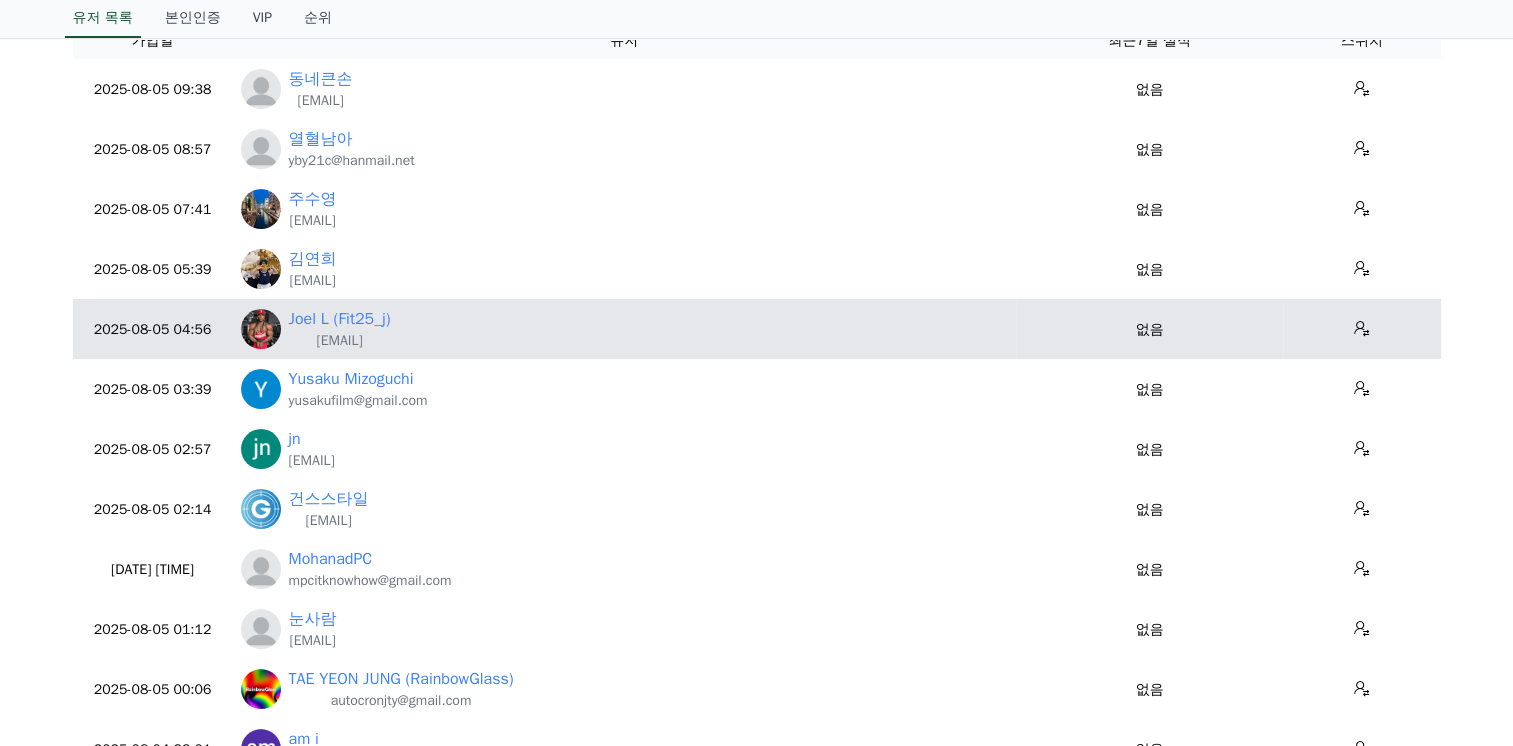 click on "[EMAIL]" at bounding box center (340, 341) 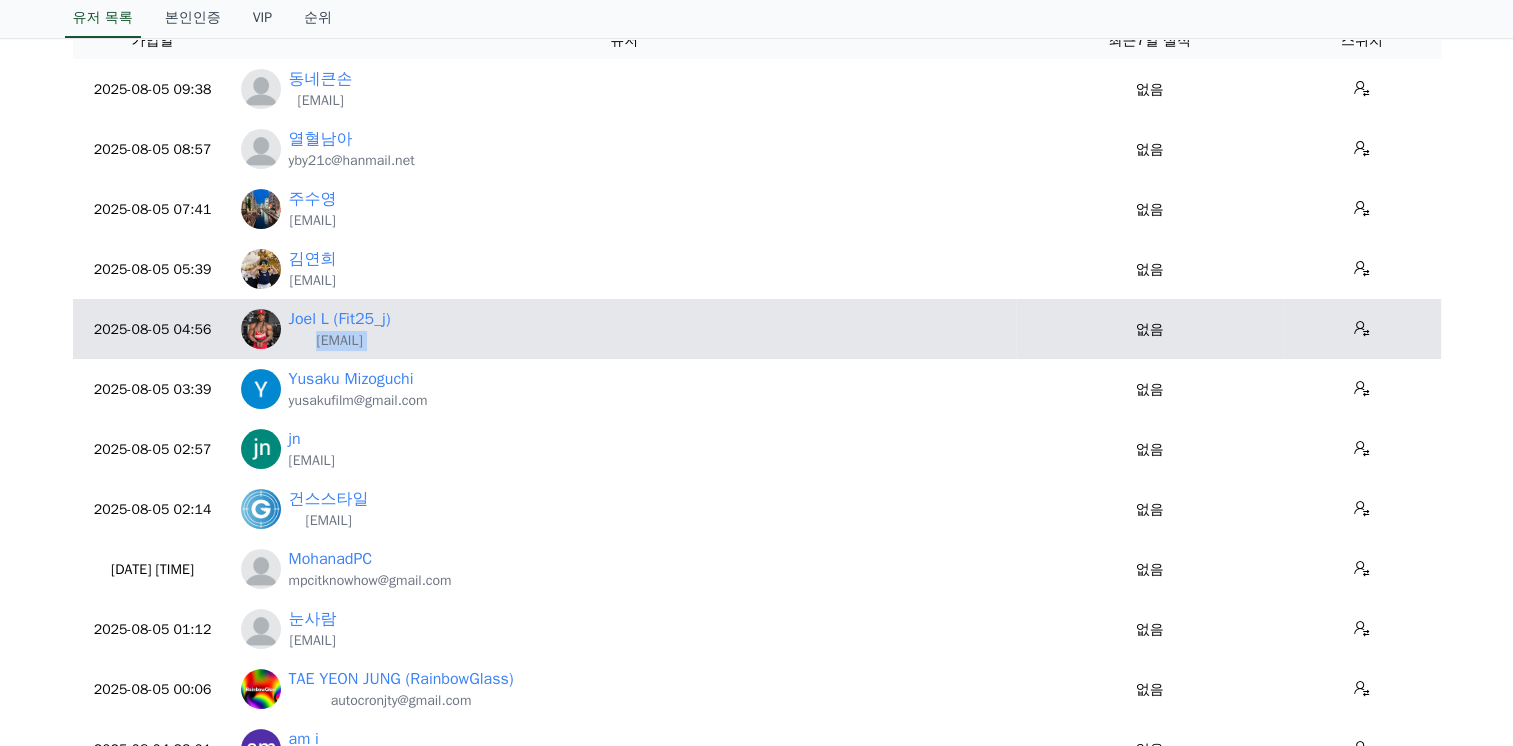 click on "[EMAIL]" at bounding box center (340, 341) 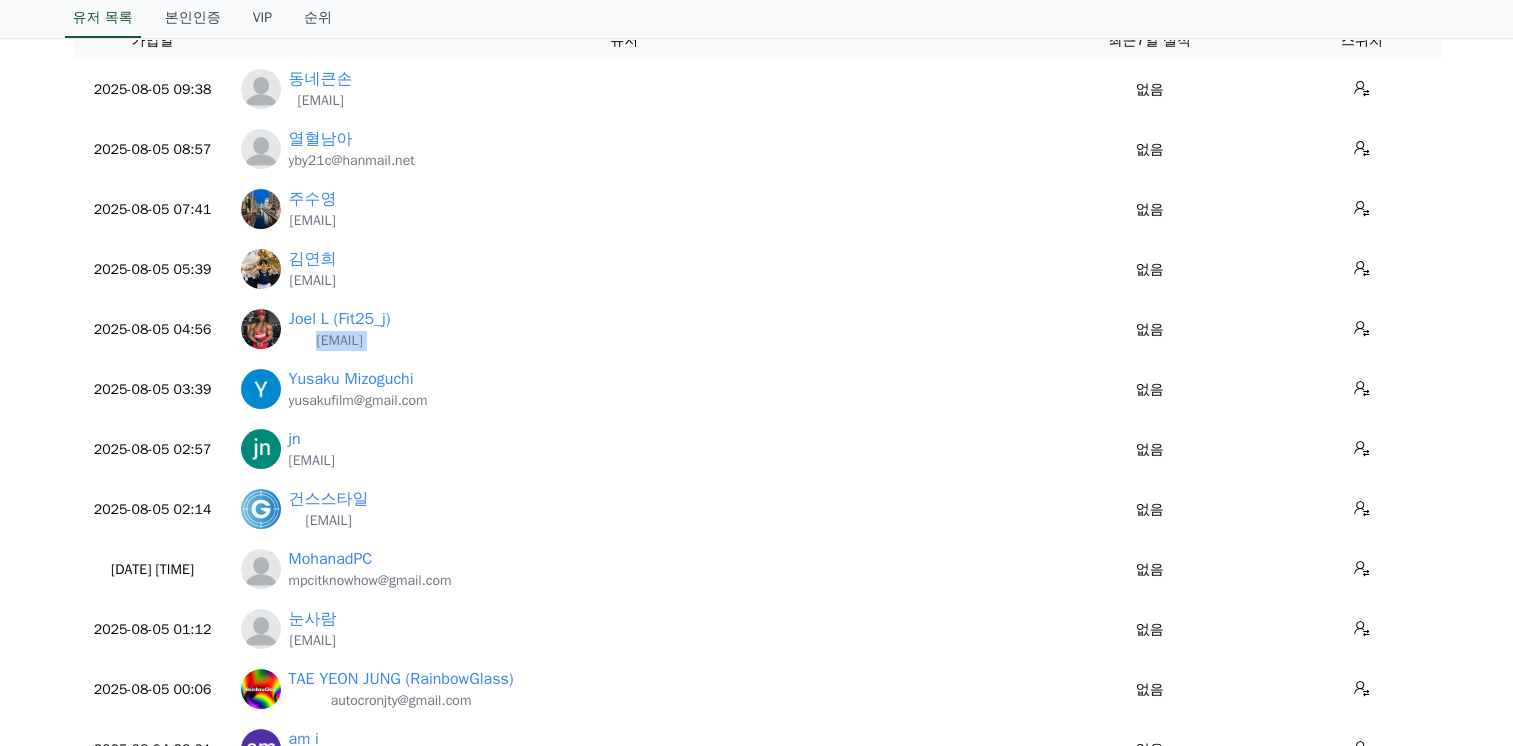 copy on "[EMAIL]" 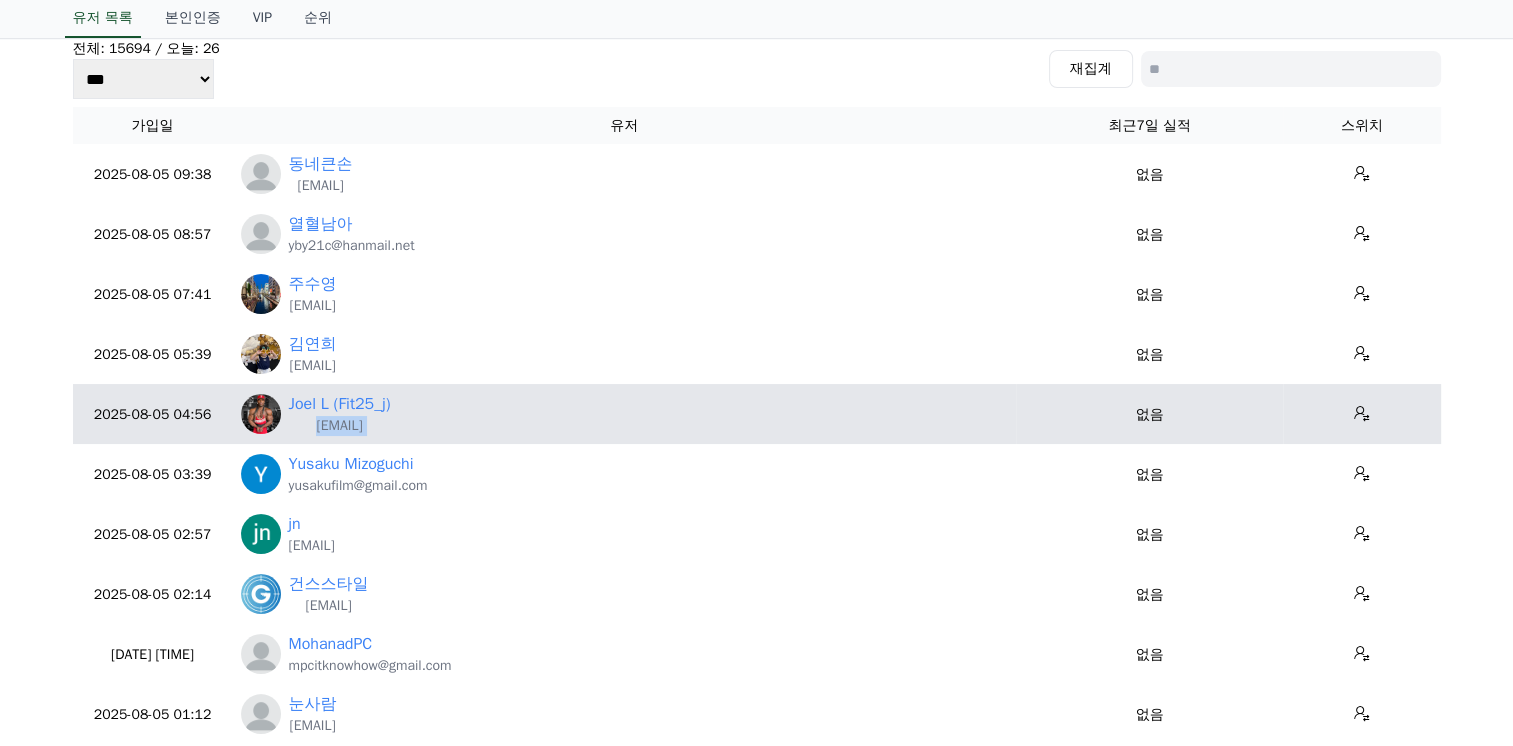 scroll, scrollTop: 0, scrollLeft: 0, axis: both 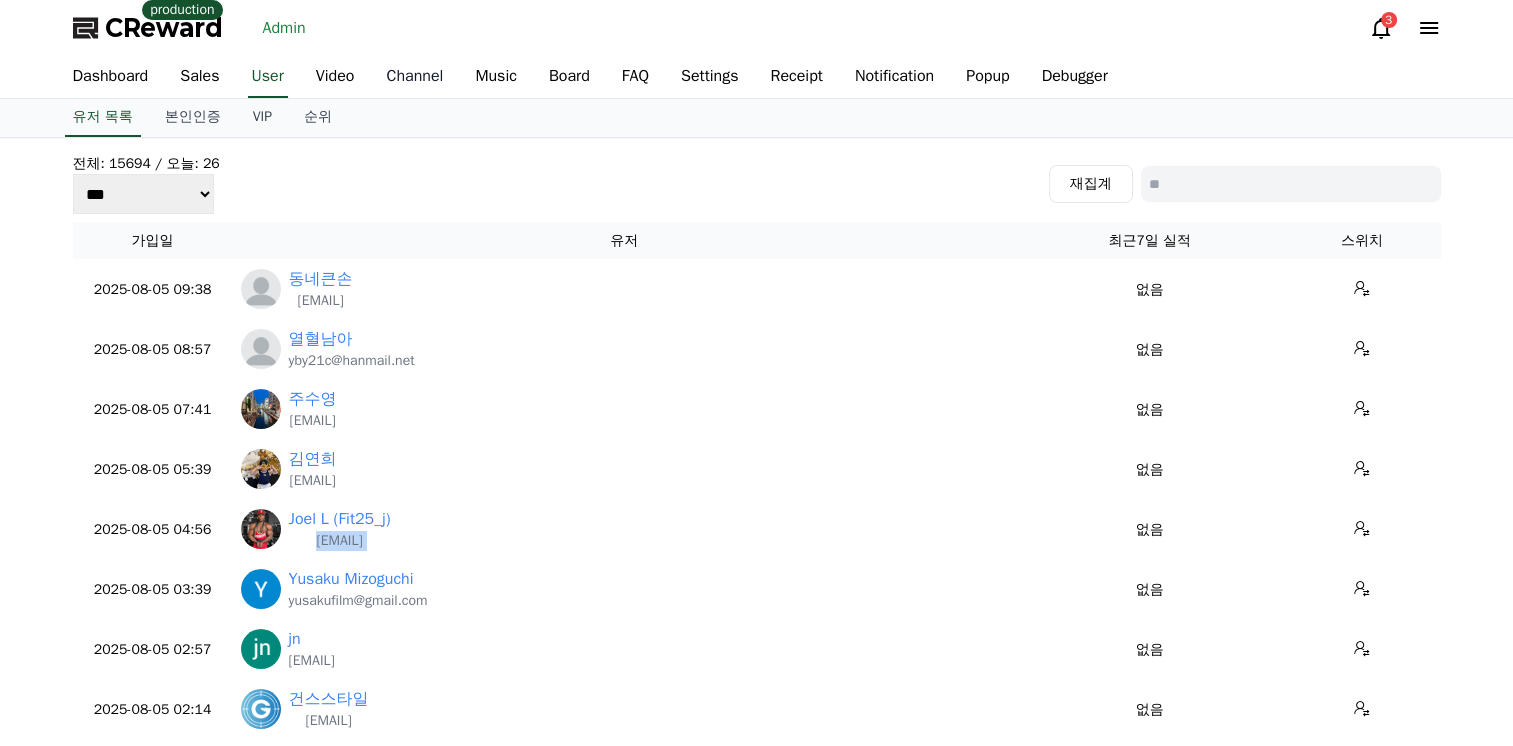 click on "Channel" at bounding box center [414, 77] 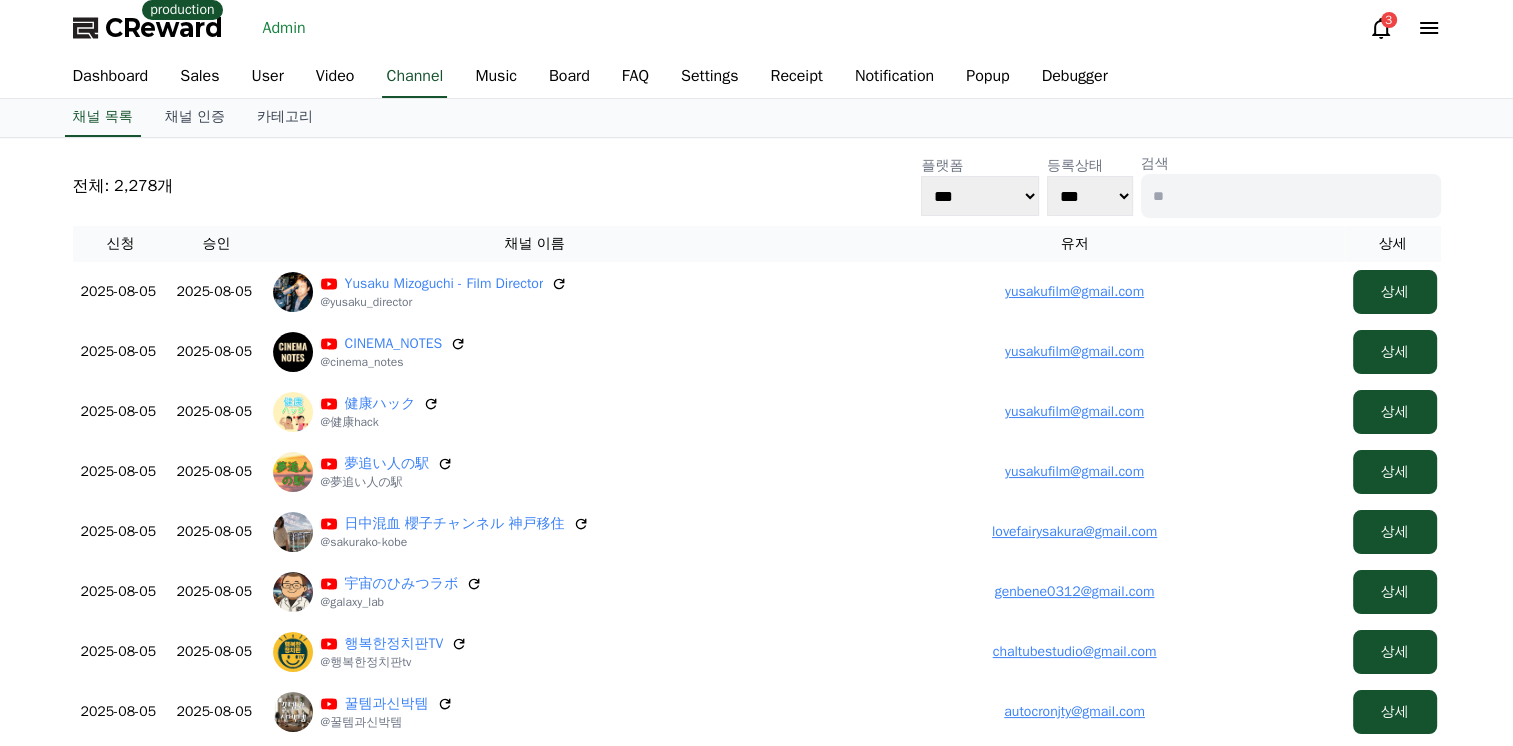 click on "전체: 2,278개   플랫폼   *** ***** ****   등록상태   *** ***   검색" at bounding box center (757, 186) 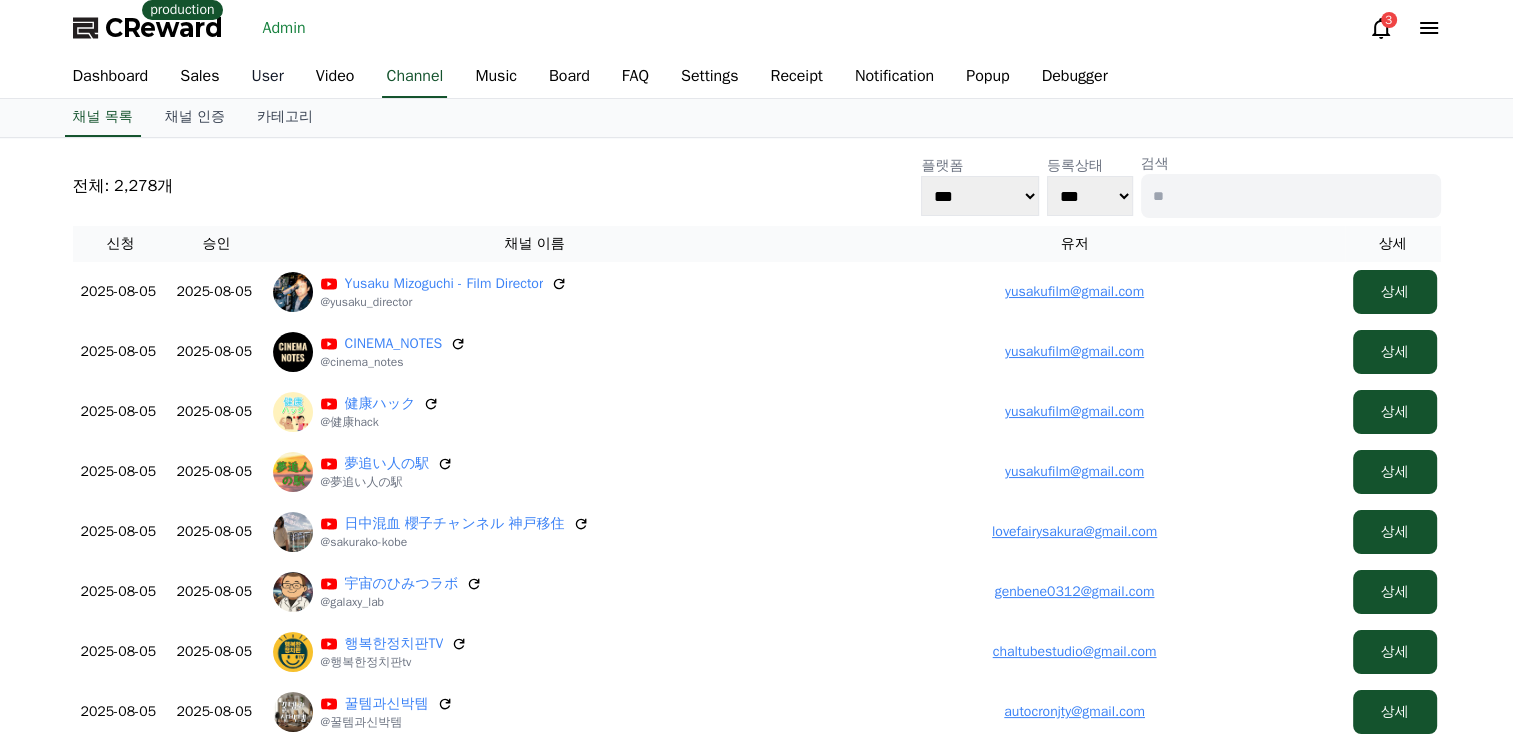 click on "User" at bounding box center (268, 77) 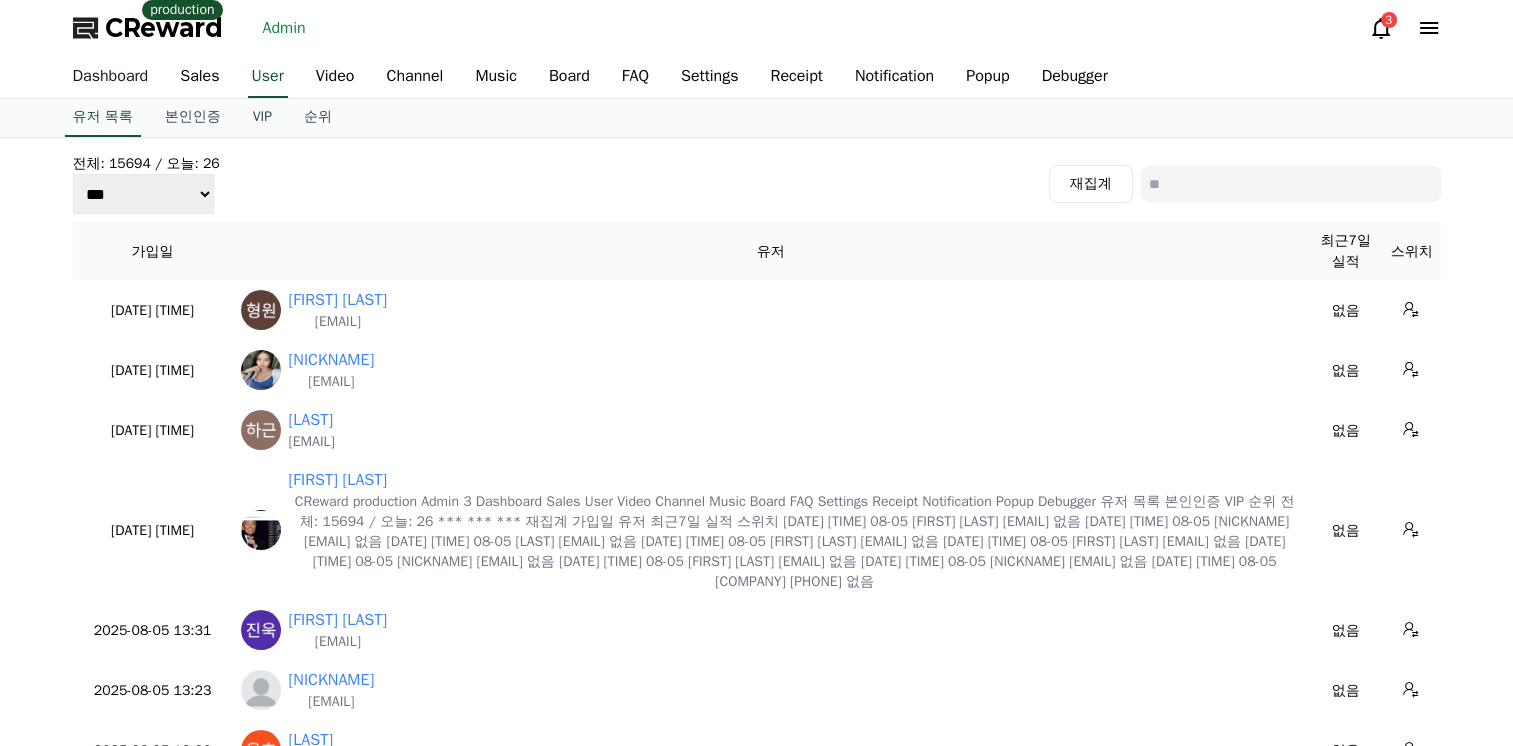 click on "Dashboard" at bounding box center [111, 77] 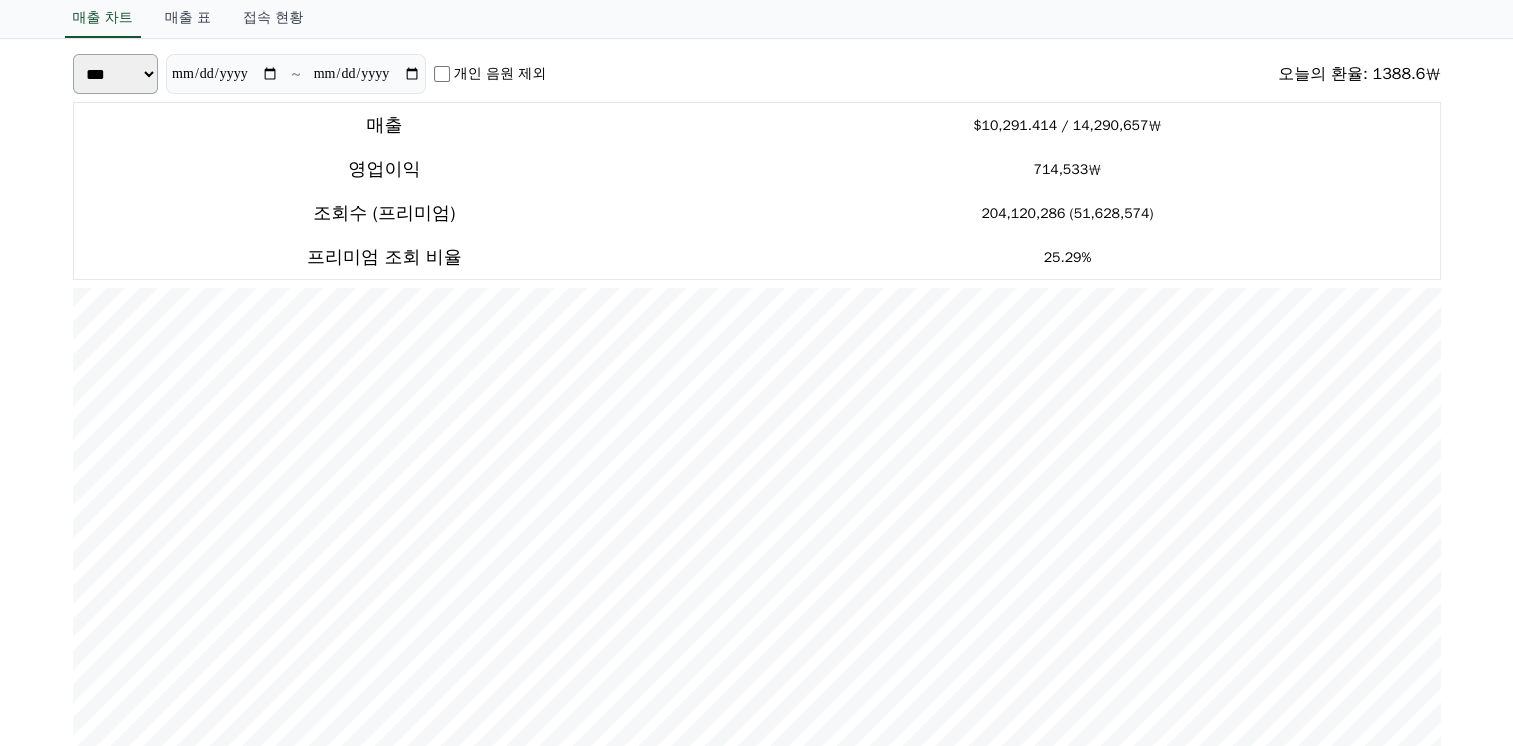 scroll, scrollTop: 0, scrollLeft: 0, axis: both 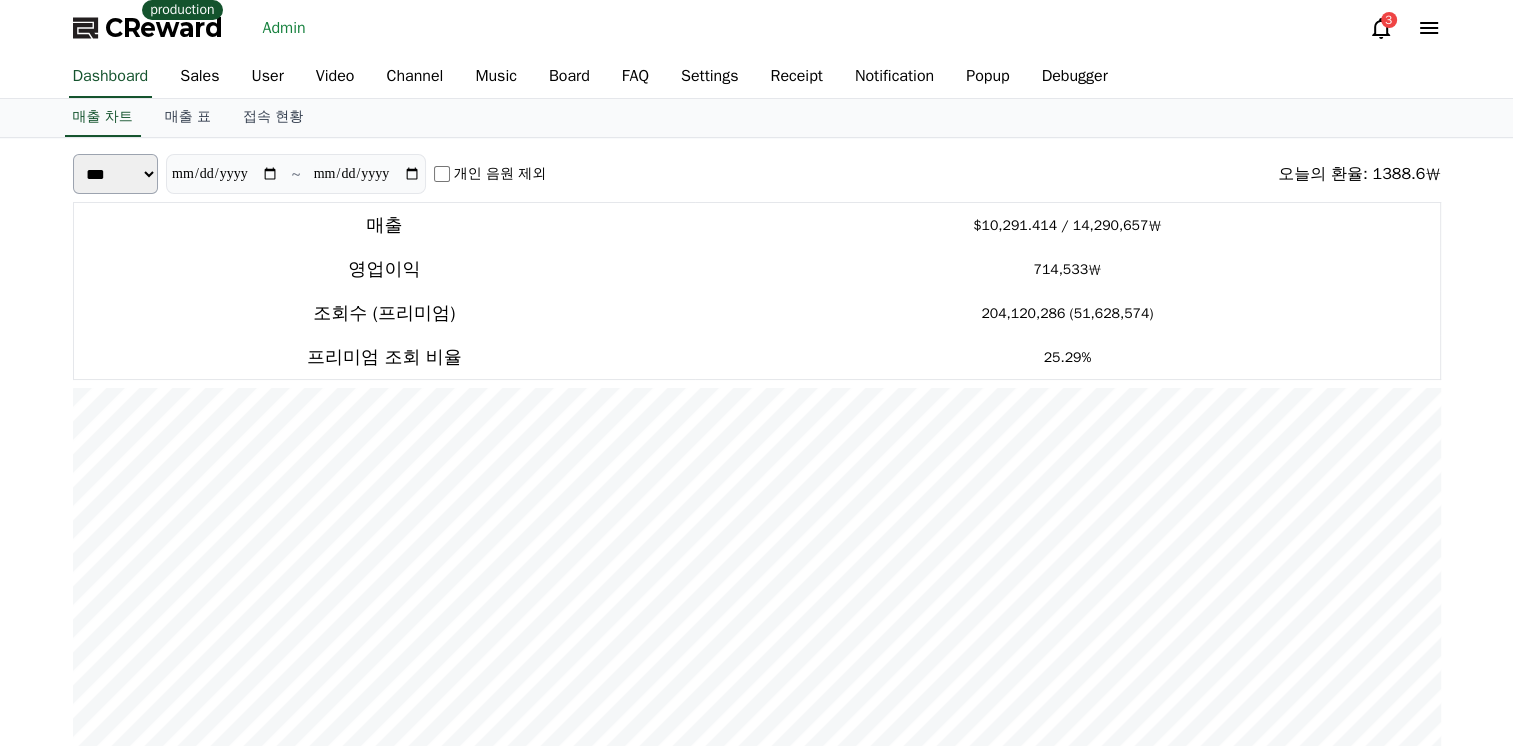 click on "Admin" at bounding box center [284, 28] 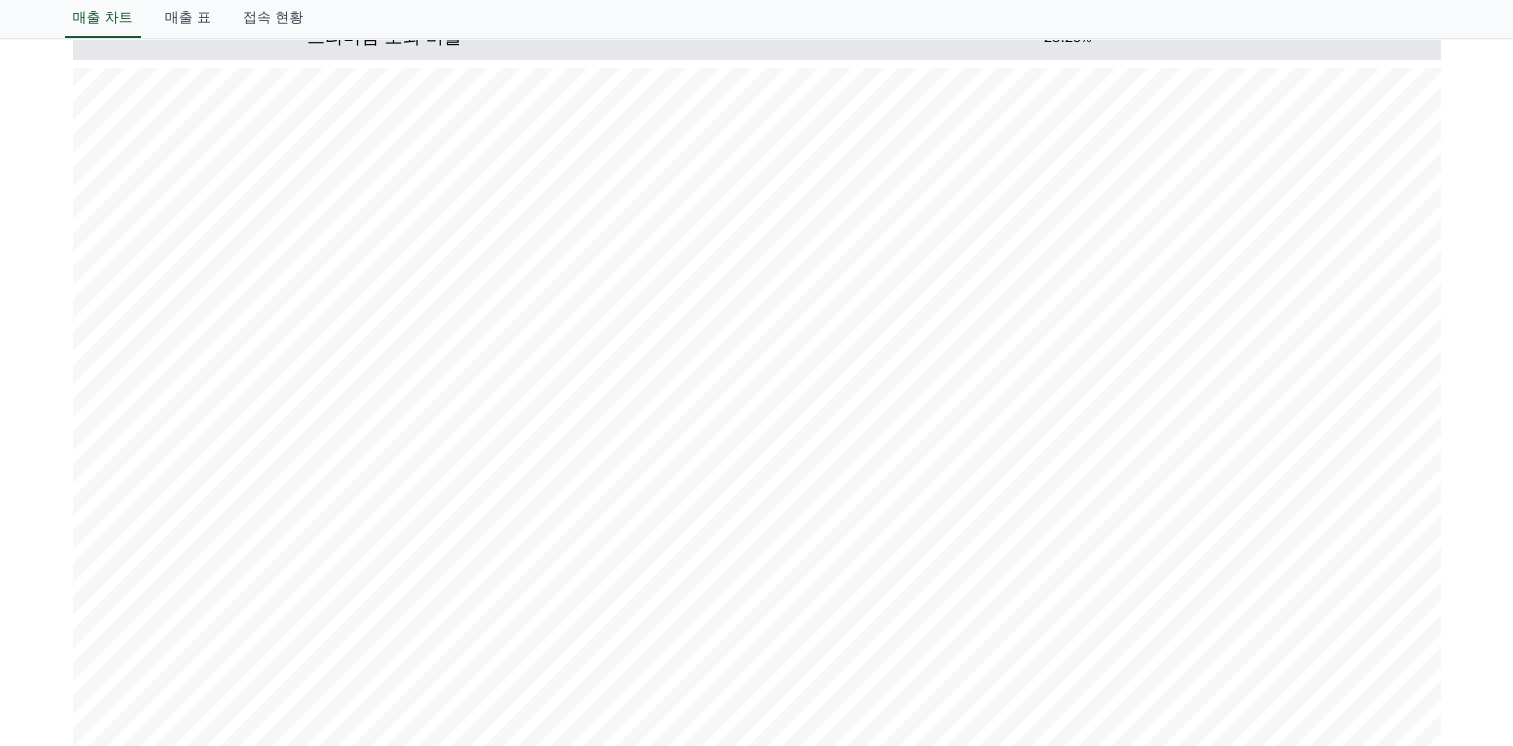 scroll, scrollTop: 400, scrollLeft: 0, axis: vertical 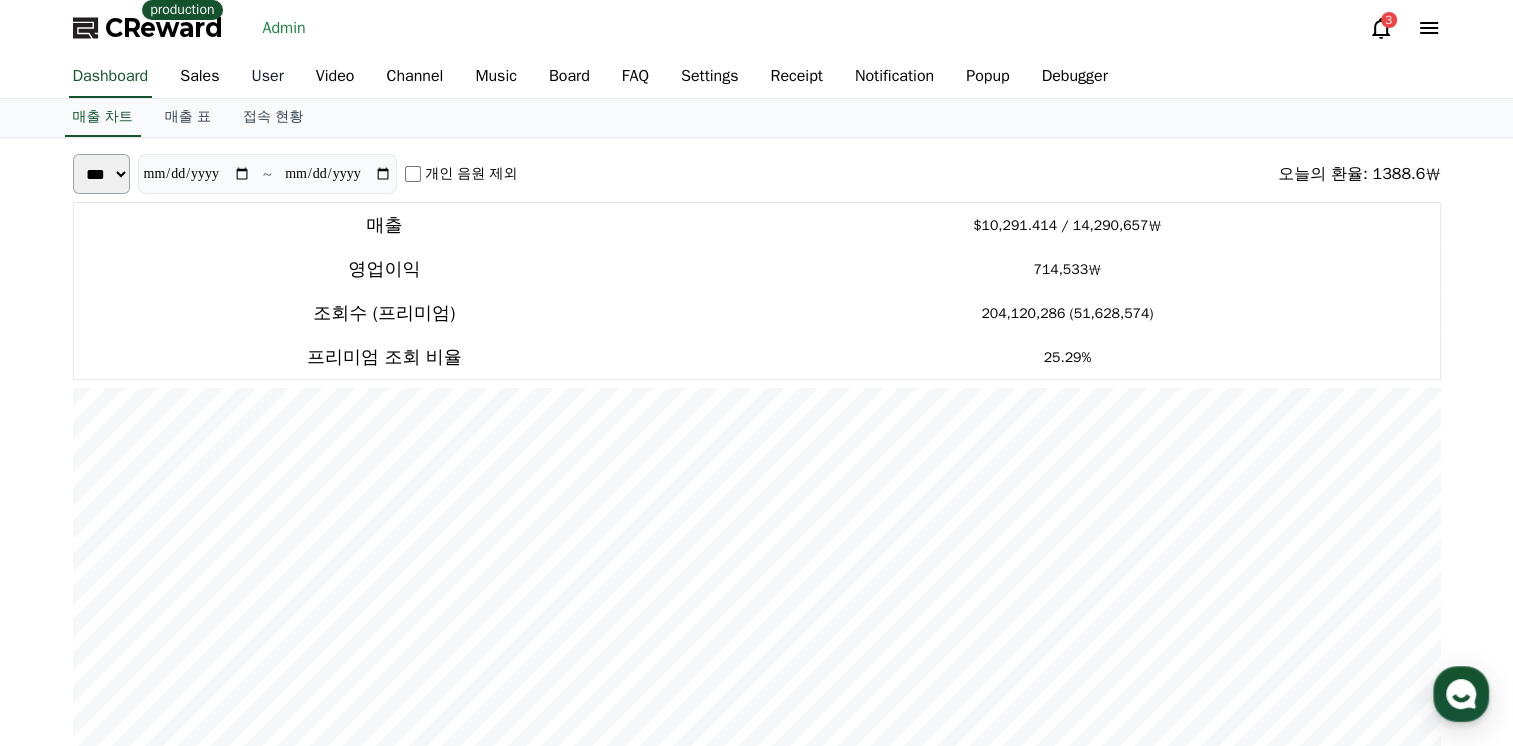 click on "User" at bounding box center (268, 77) 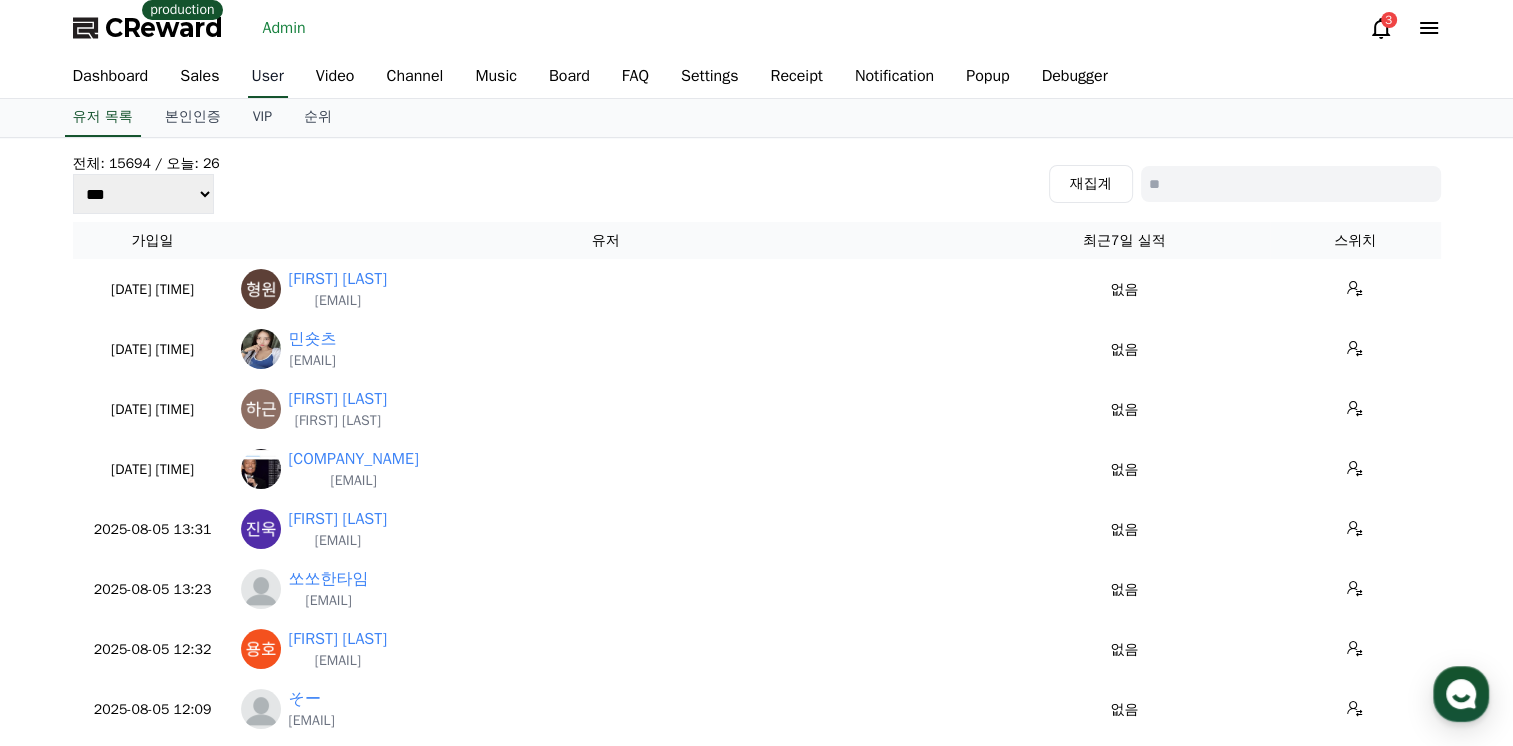click on "User" at bounding box center (268, 77) 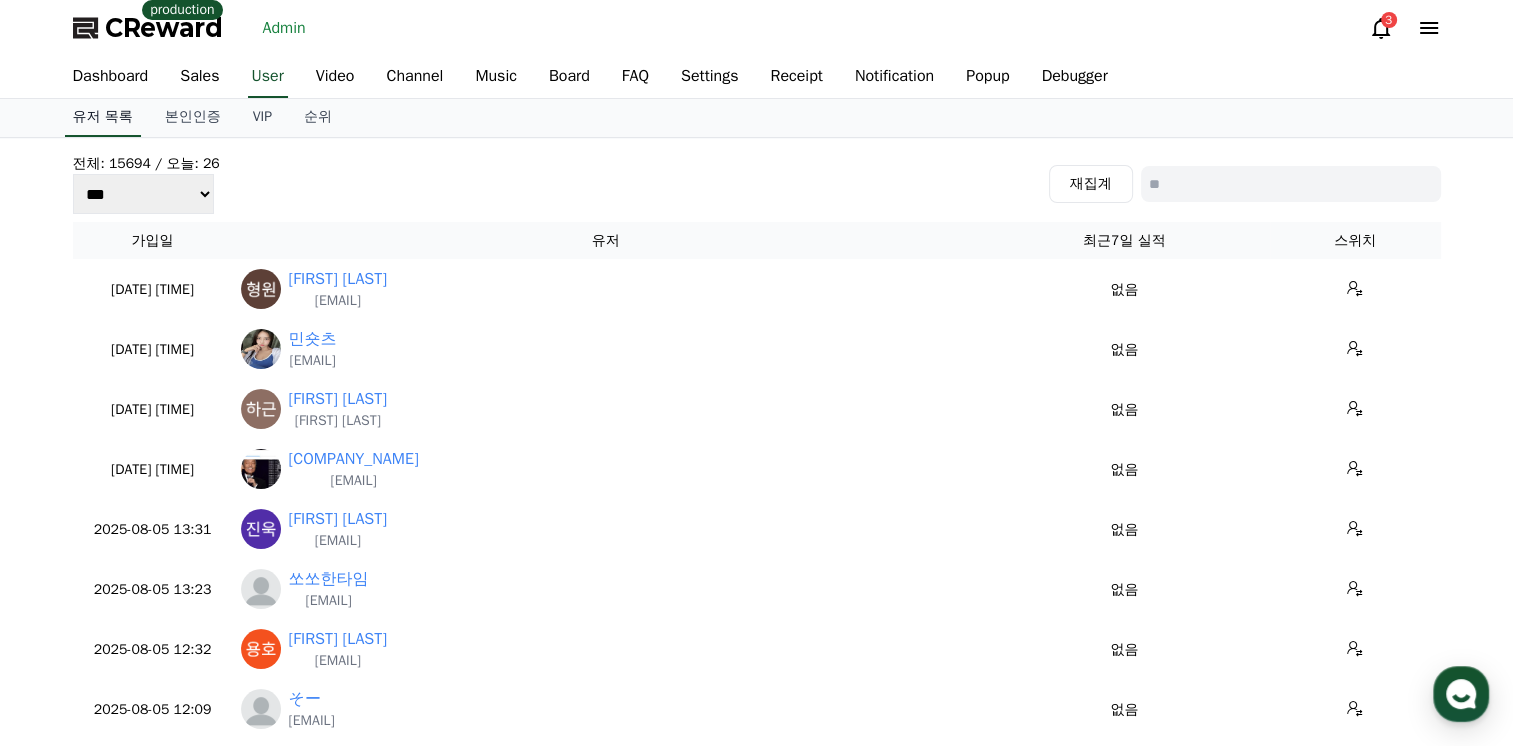 click on "유저 목록" at bounding box center [103, 118] 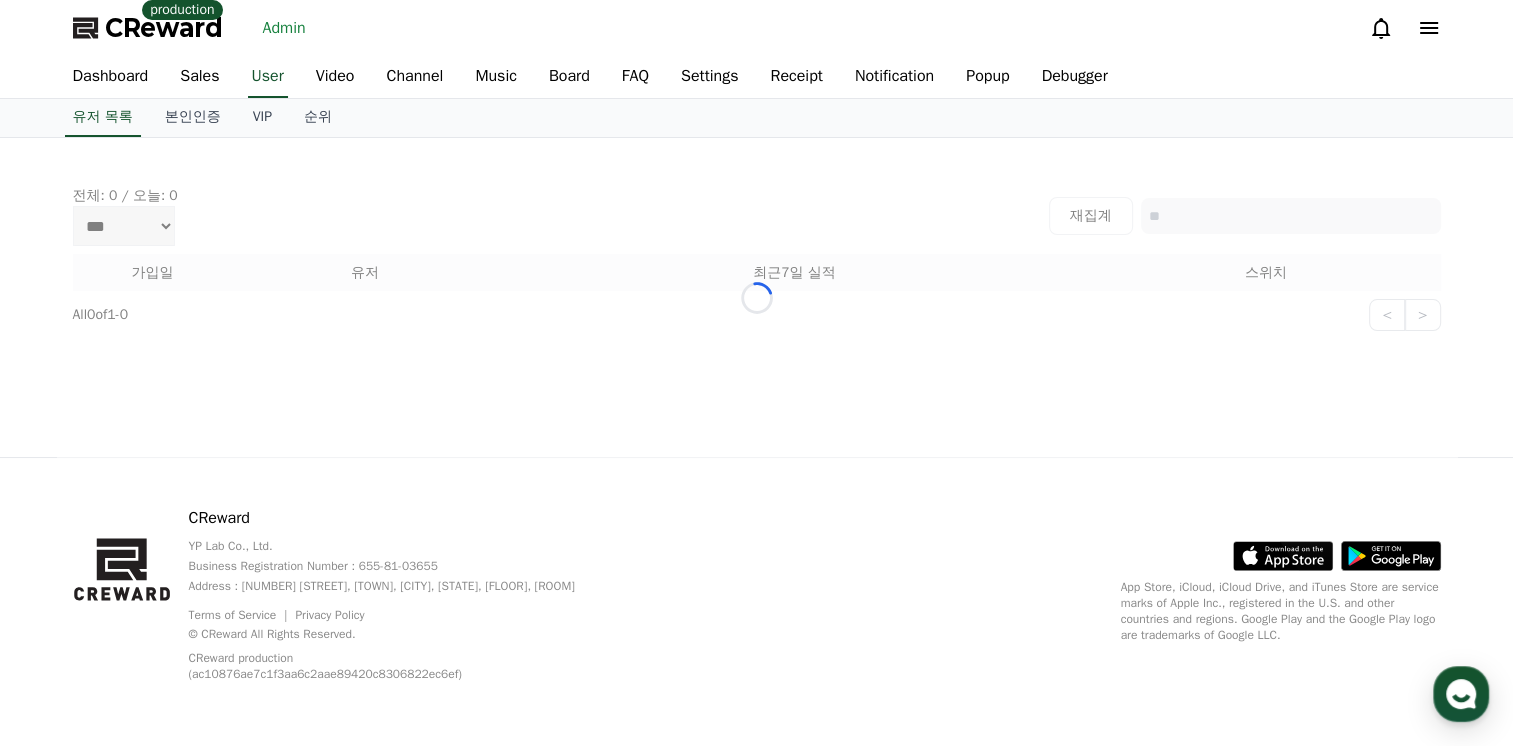 scroll, scrollTop: 0, scrollLeft: 0, axis: both 